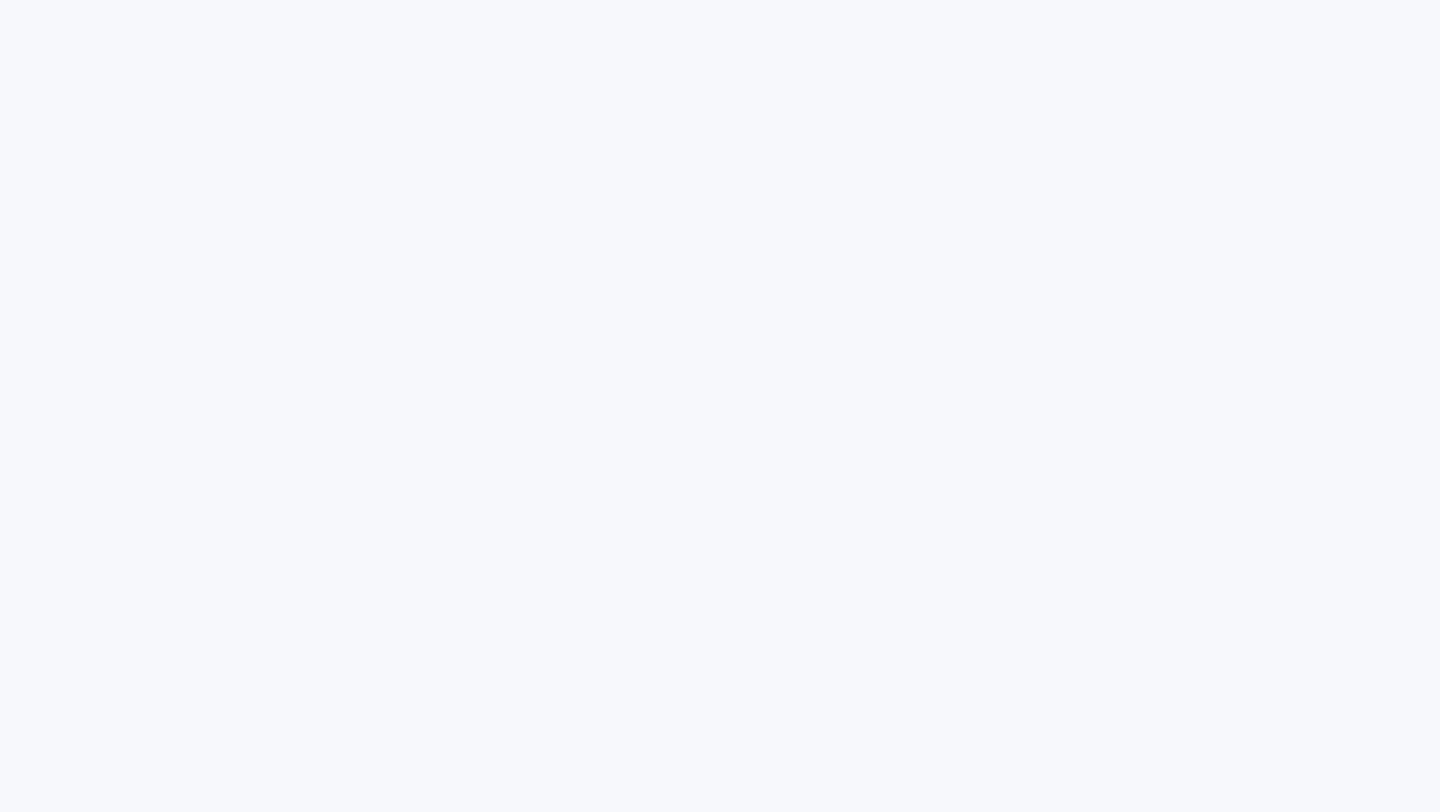 scroll, scrollTop: 0, scrollLeft: 0, axis: both 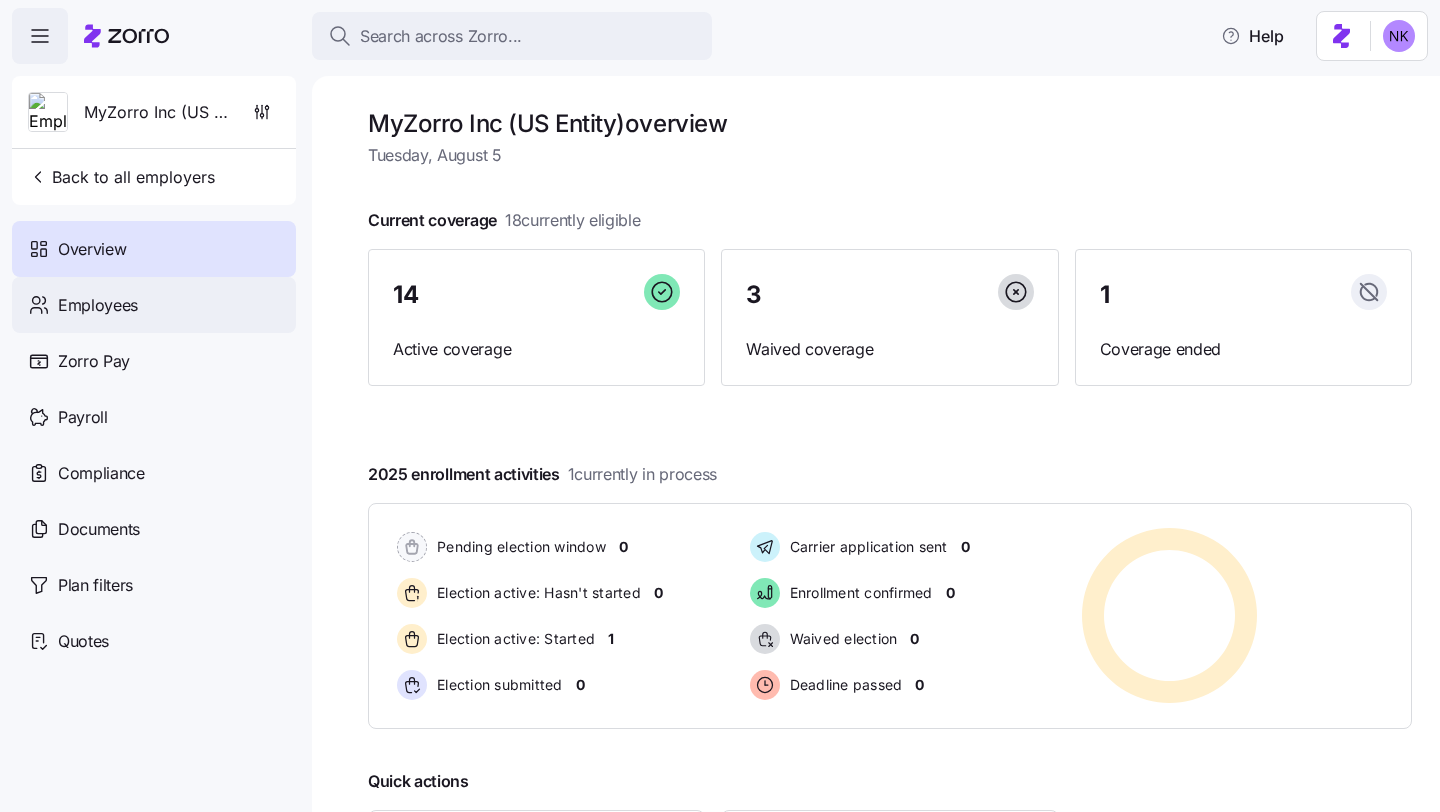 click on "Employees" at bounding box center (154, 305) 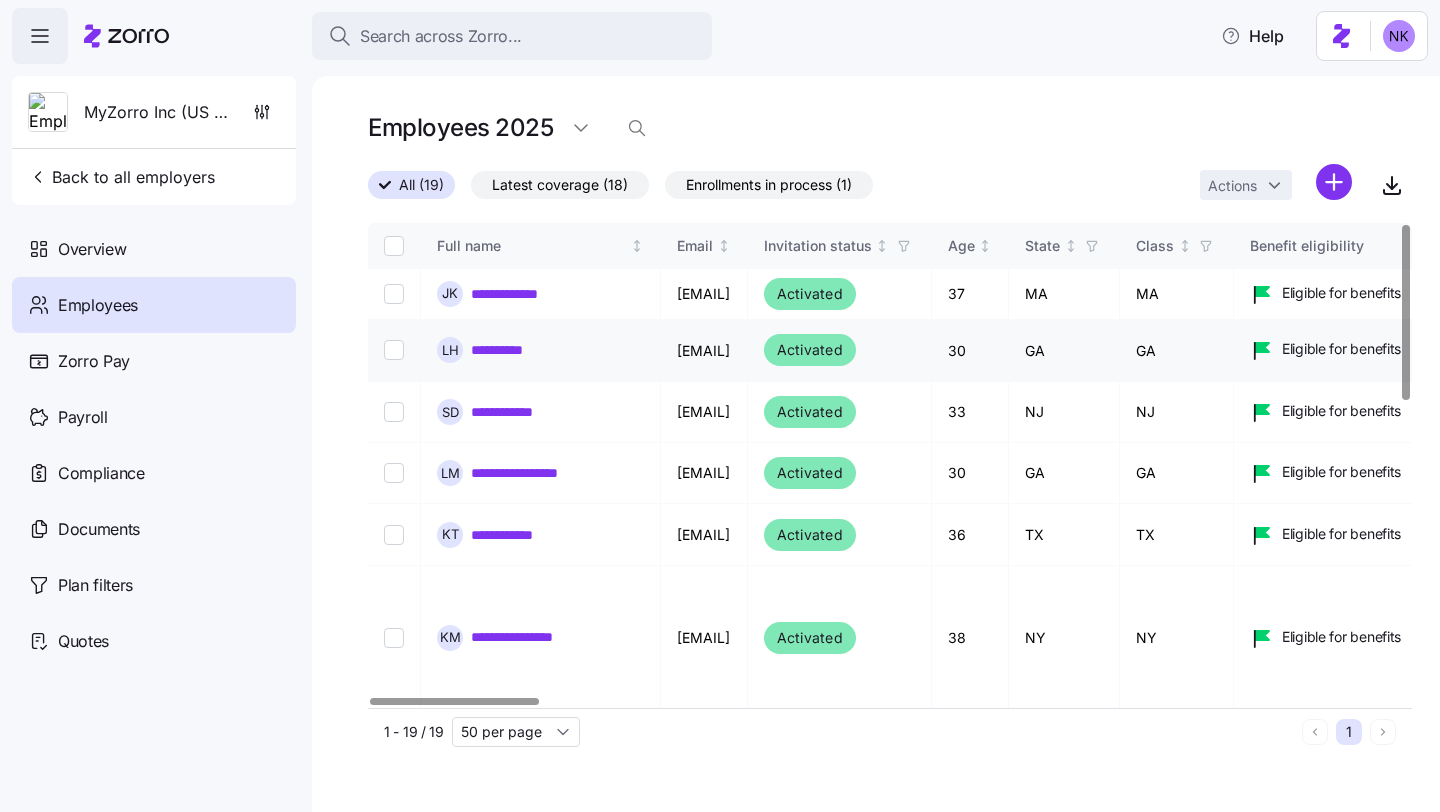 click on "**********" at bounding box center [509, 350] 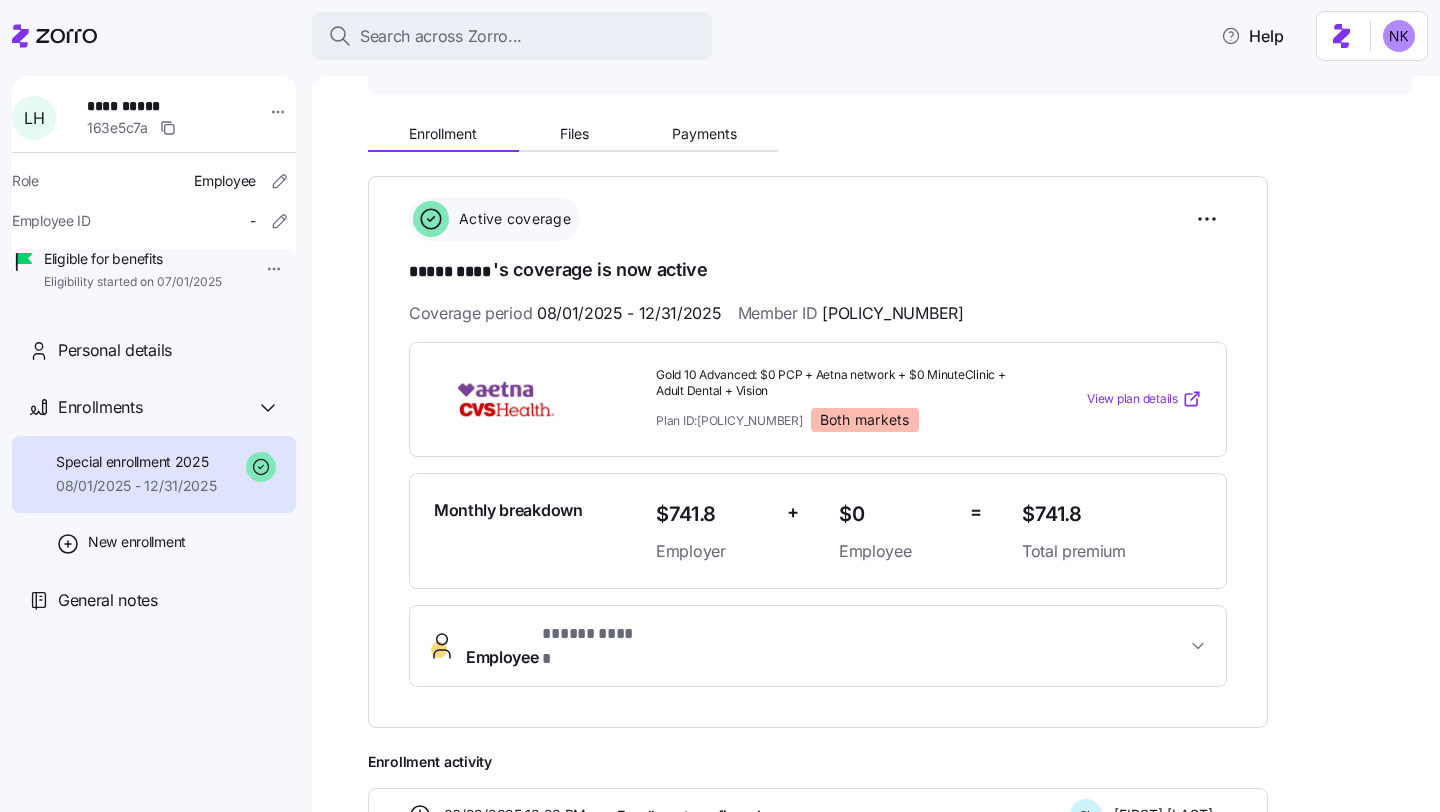 scroll, scrollTop: 8, scrollLeft: 0, axis: vertical 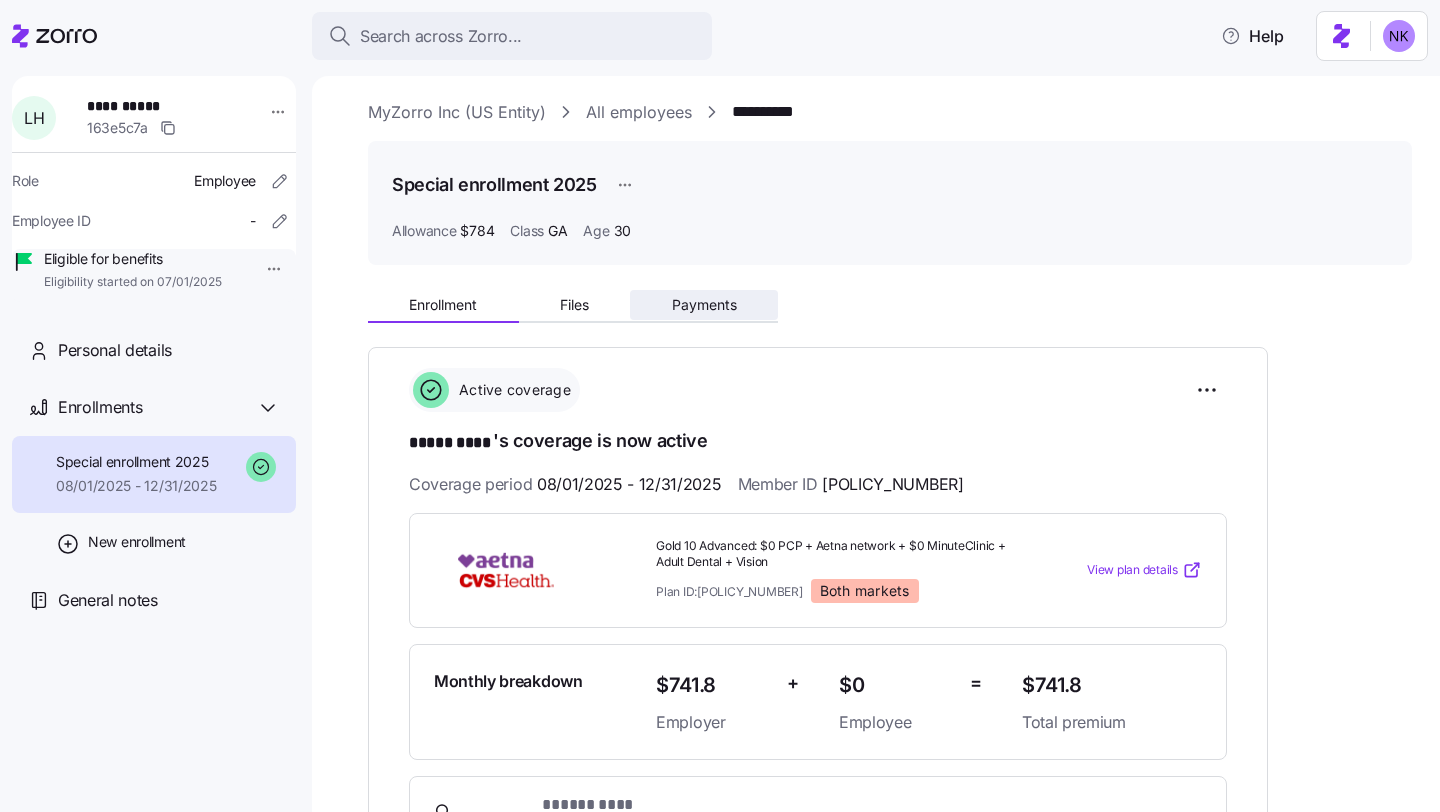 click on "Payments" at bounding box center (704, 305) 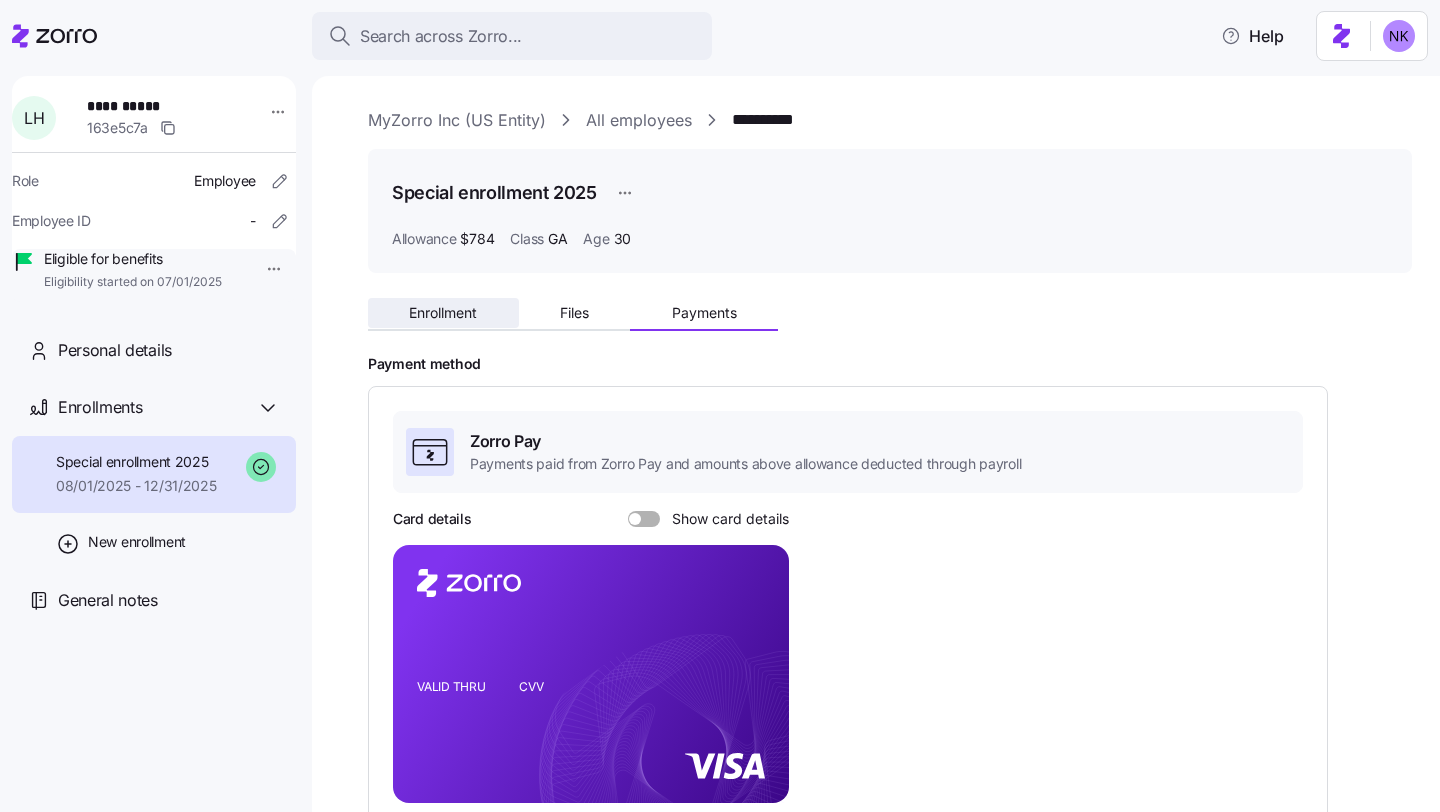 click on "Enrollment" at bounding box center [443, 313] 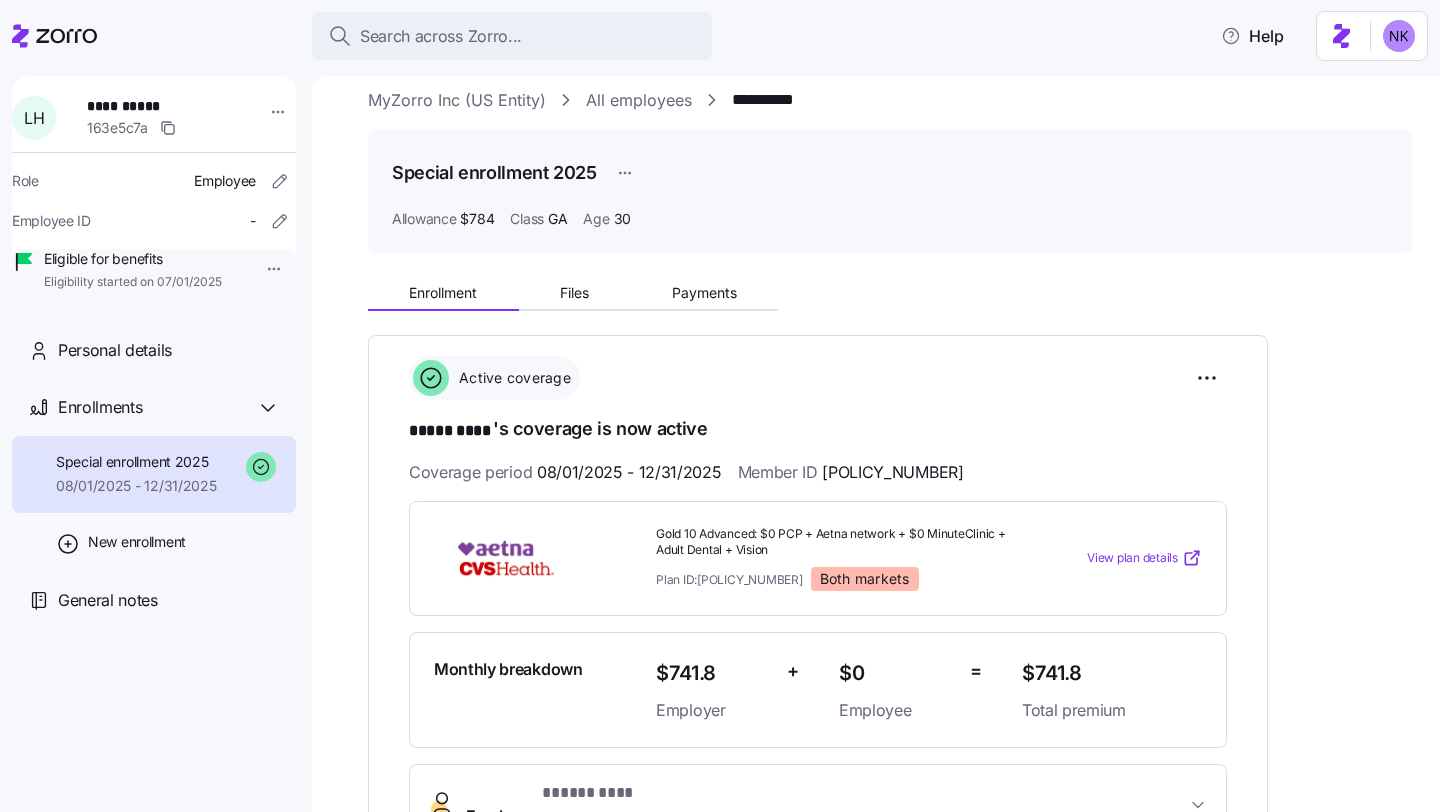 scroll, scrollTop: 0, scrollLeft: 0, axis: both 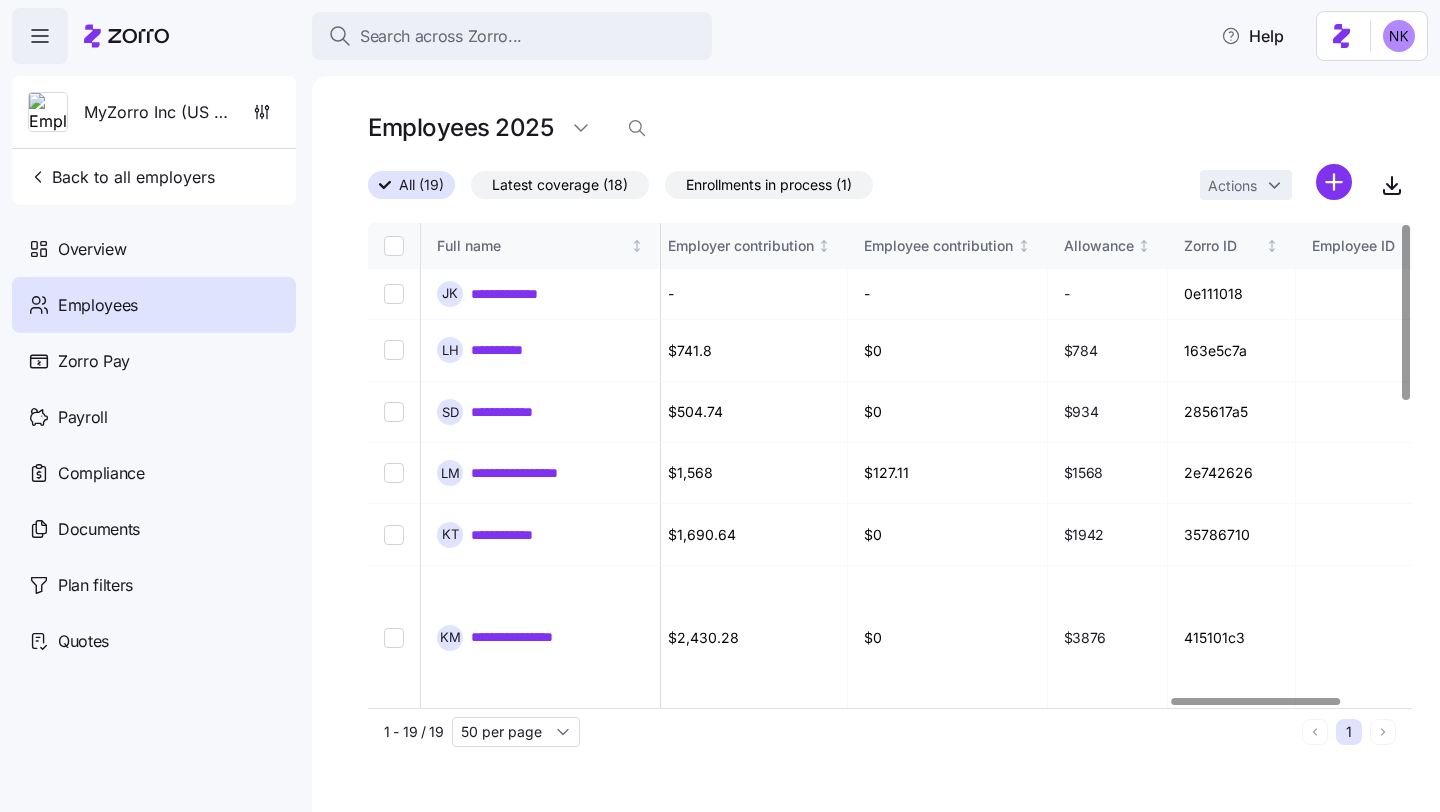 click at bounding box center [1256, 701] 